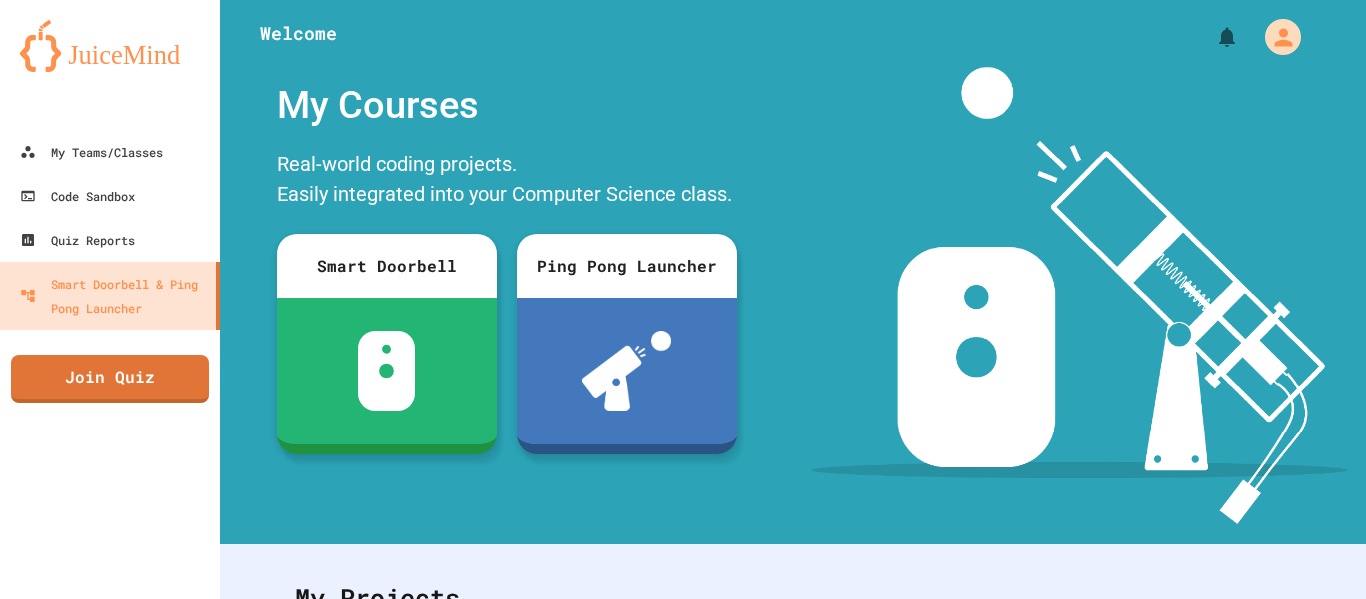 scroll, scrollTop: 0, scrollLeft: 0, axis: both 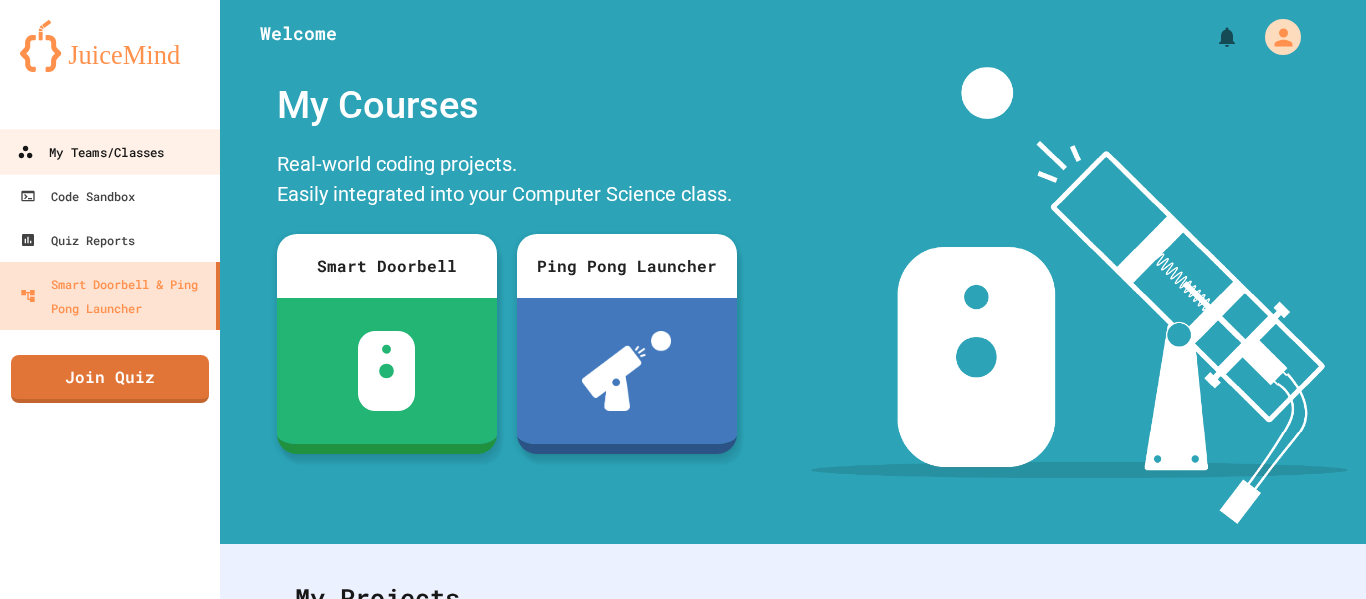 click on "My Teams/Classes" at bounding box center [110, 151] 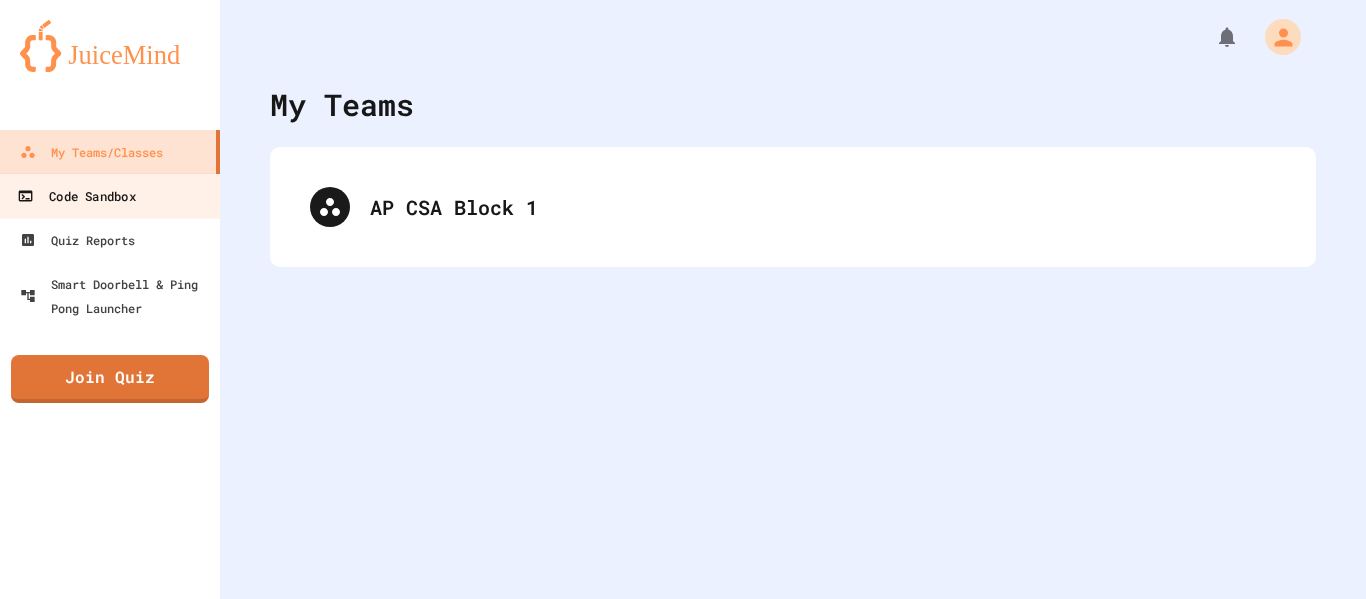 click on "Code Sandbox" at bounding box center [76, 196] 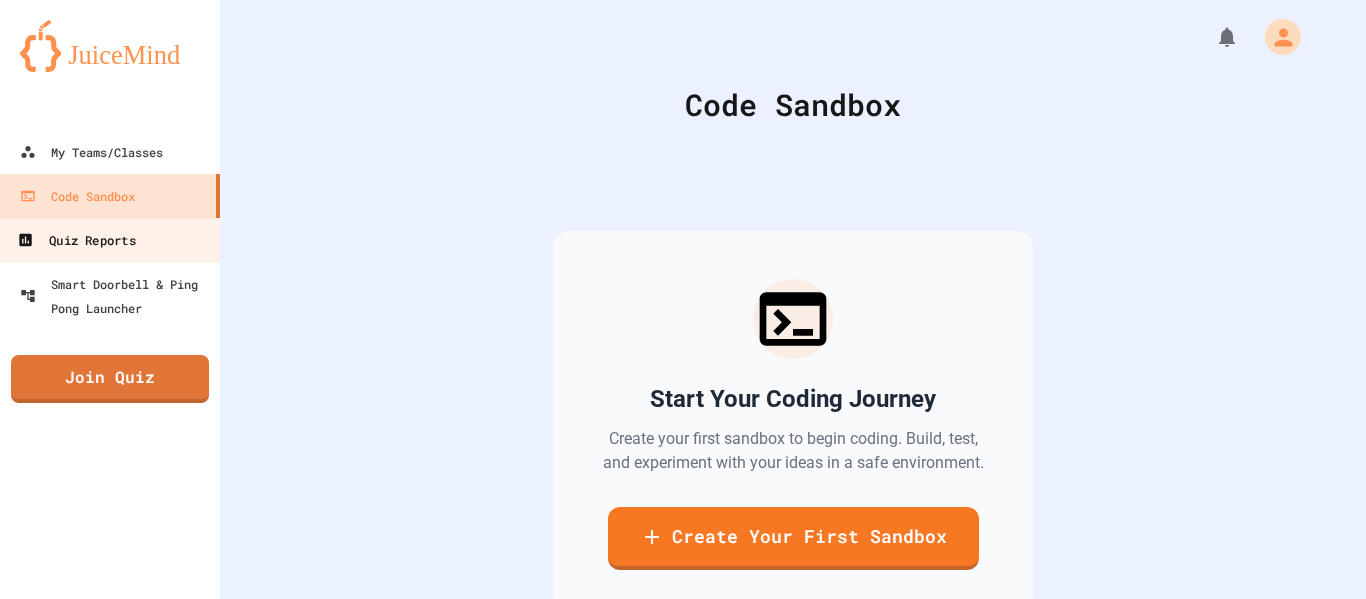 click on "Quiz Reports" at bounding box center [76, 240] 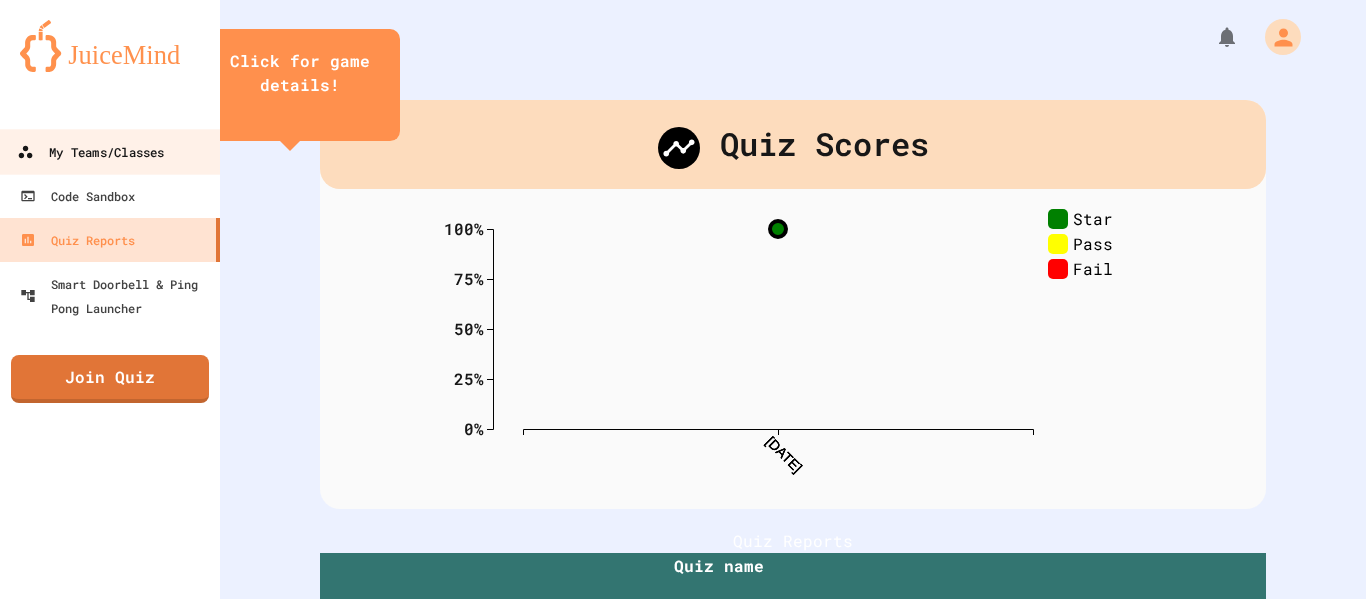 click on "My Teams/Classes" at bounding box center (110, 151) 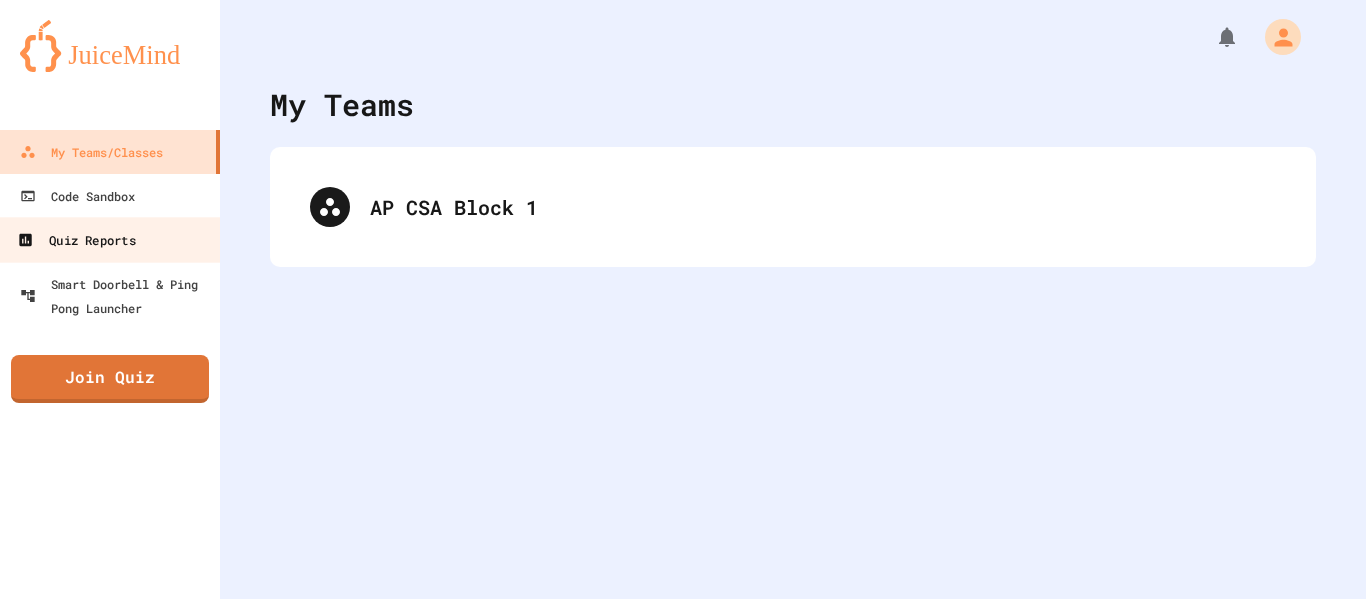 click on "Quiz Reports" at bounding box center [110, 239] 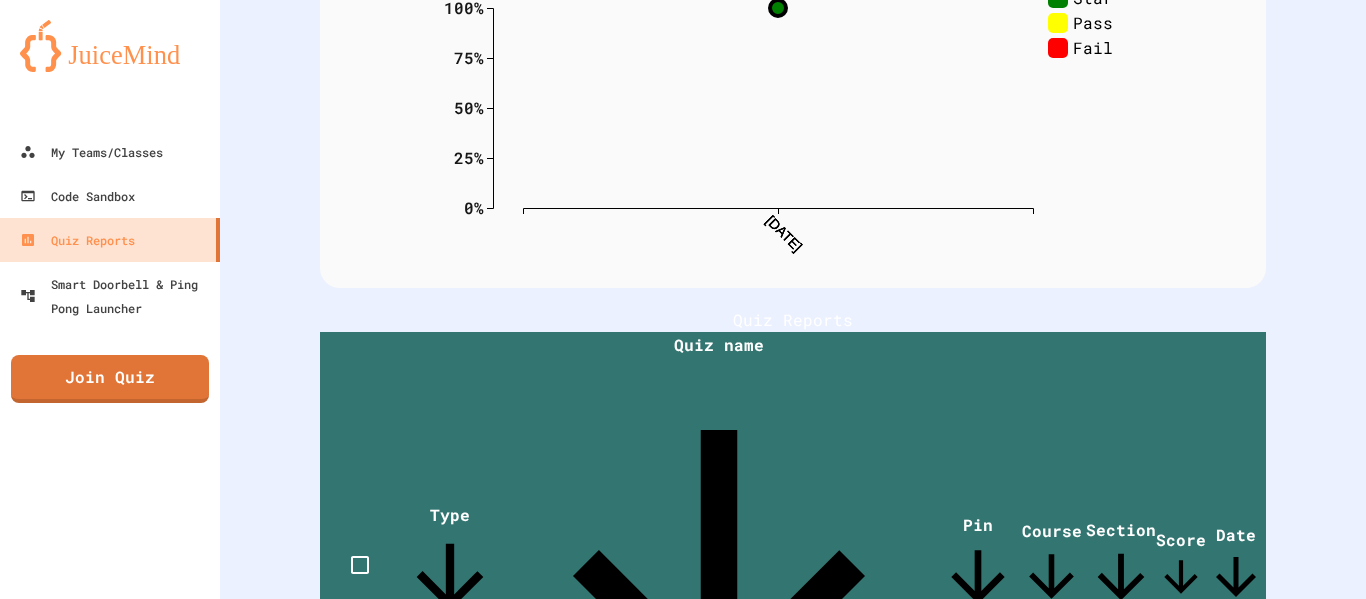 scroll, scrollTop: 0, scrollLeft: 0, axis: both 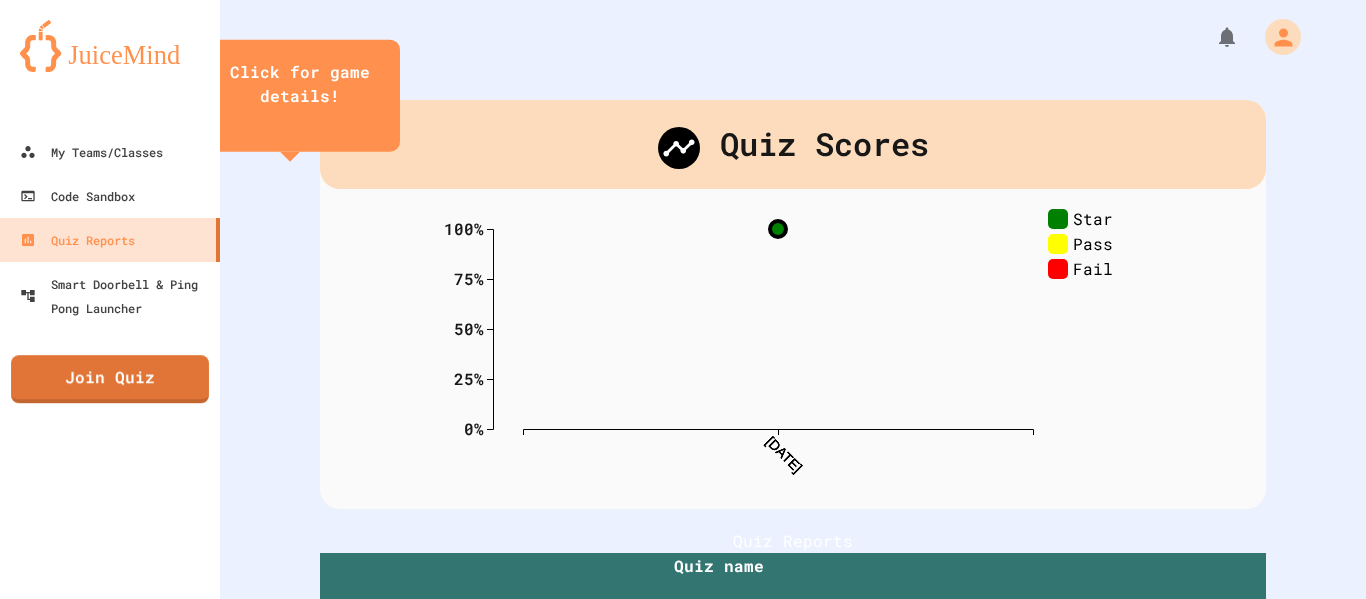 click at bounding box center (110, 46) 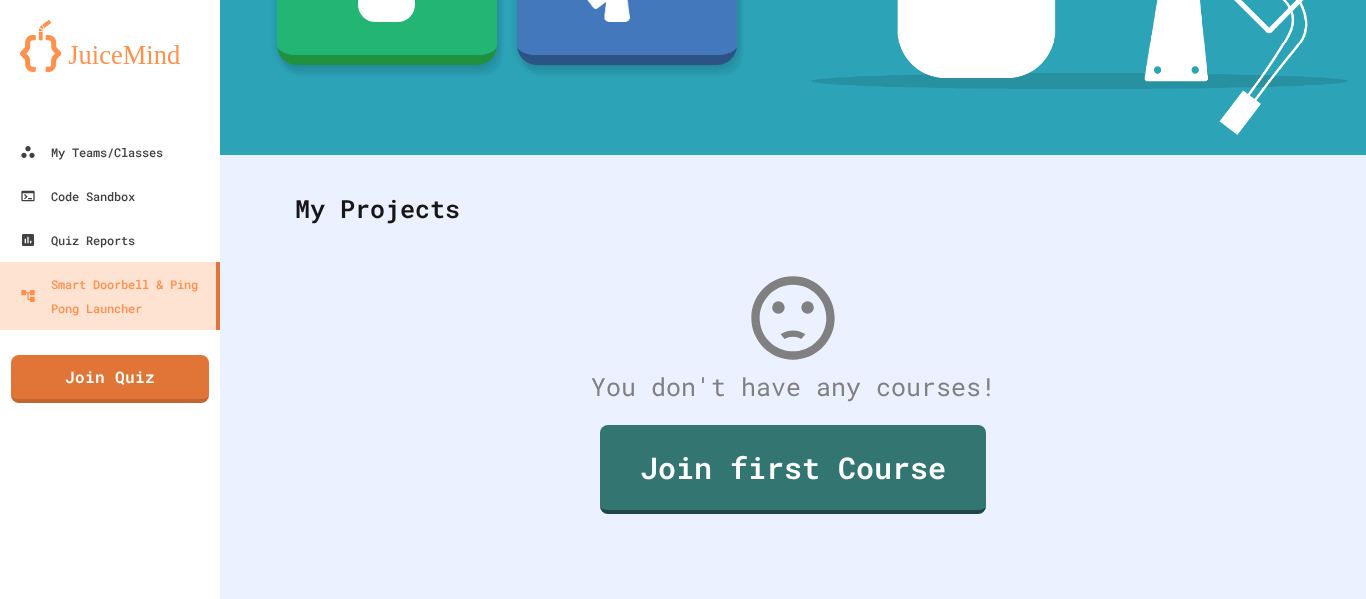 scroll, scrollTop: 0, scrollLeft: 0, axis: both 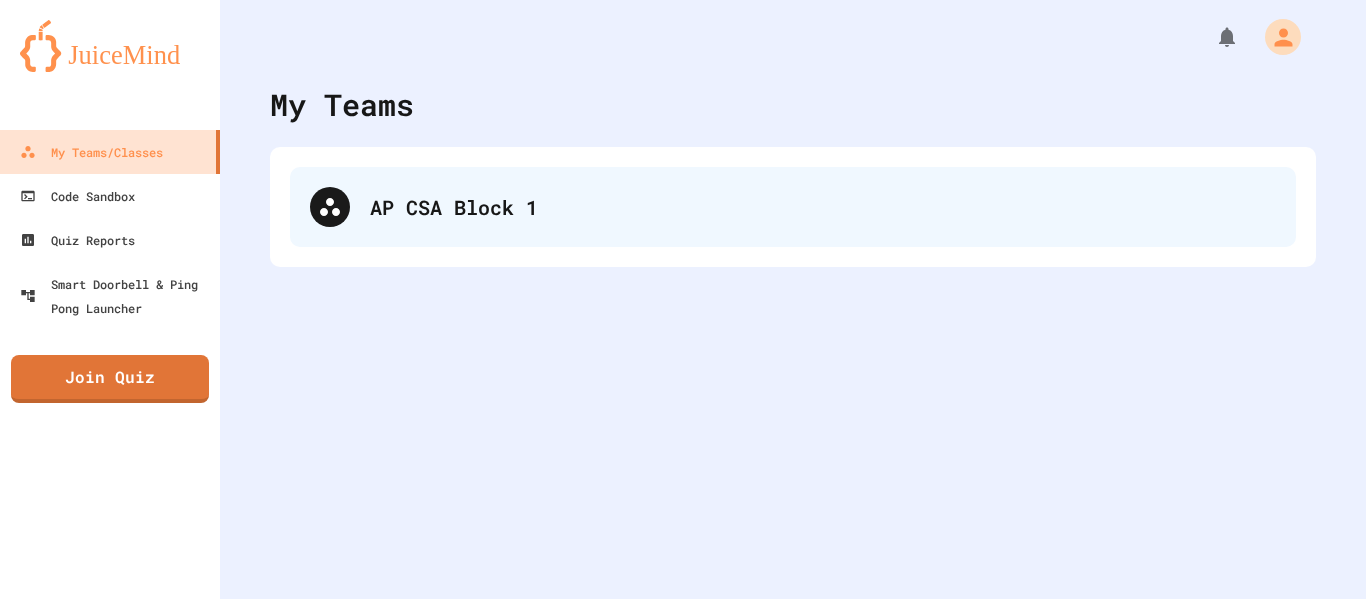click on "AP CSA Block 1" at bounding box center [793, 207] 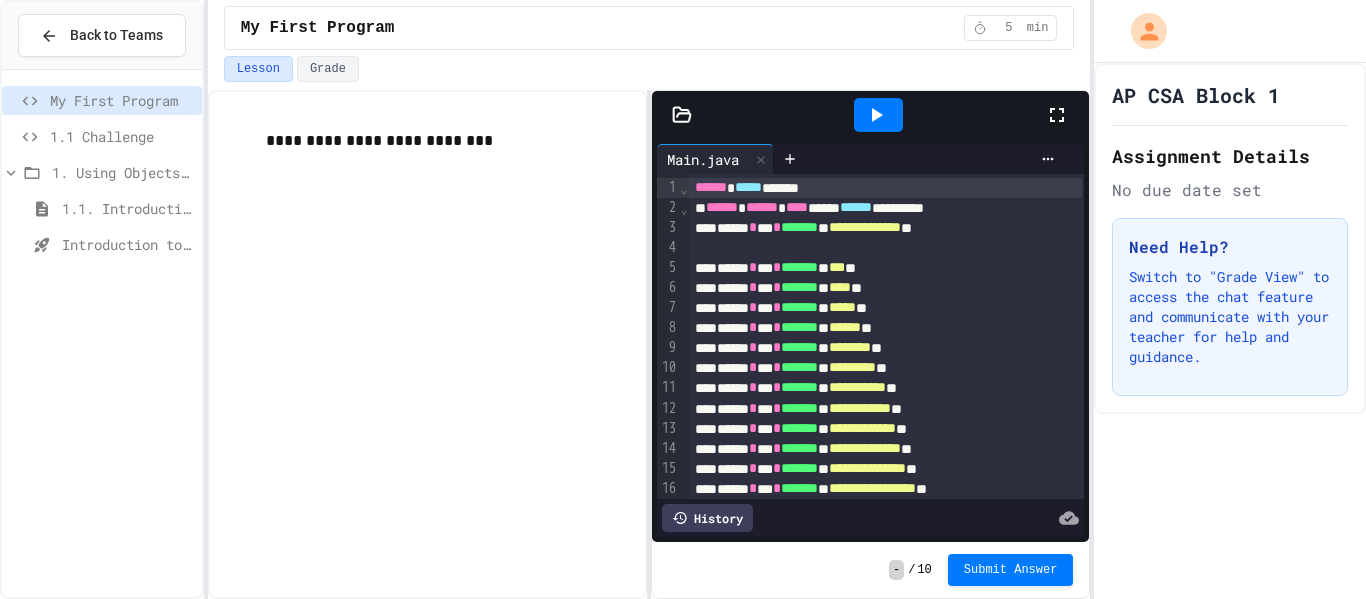 scroll, scrollTop: 184, scrollLeft: 0, axis: vertical 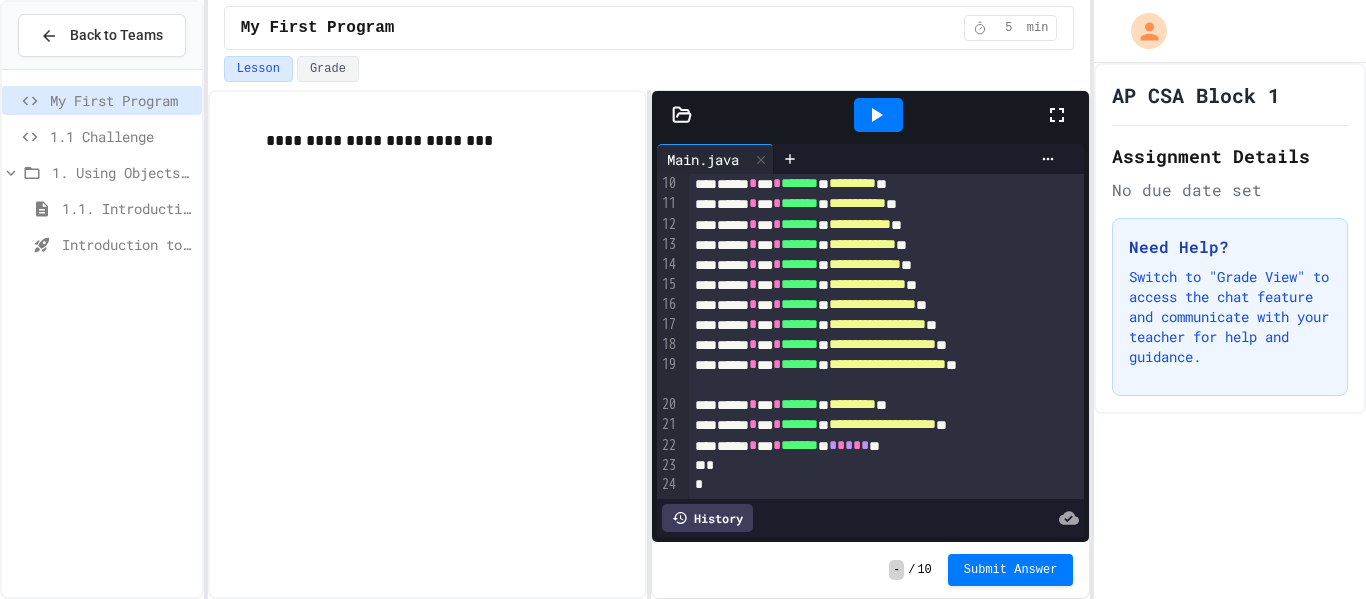 click 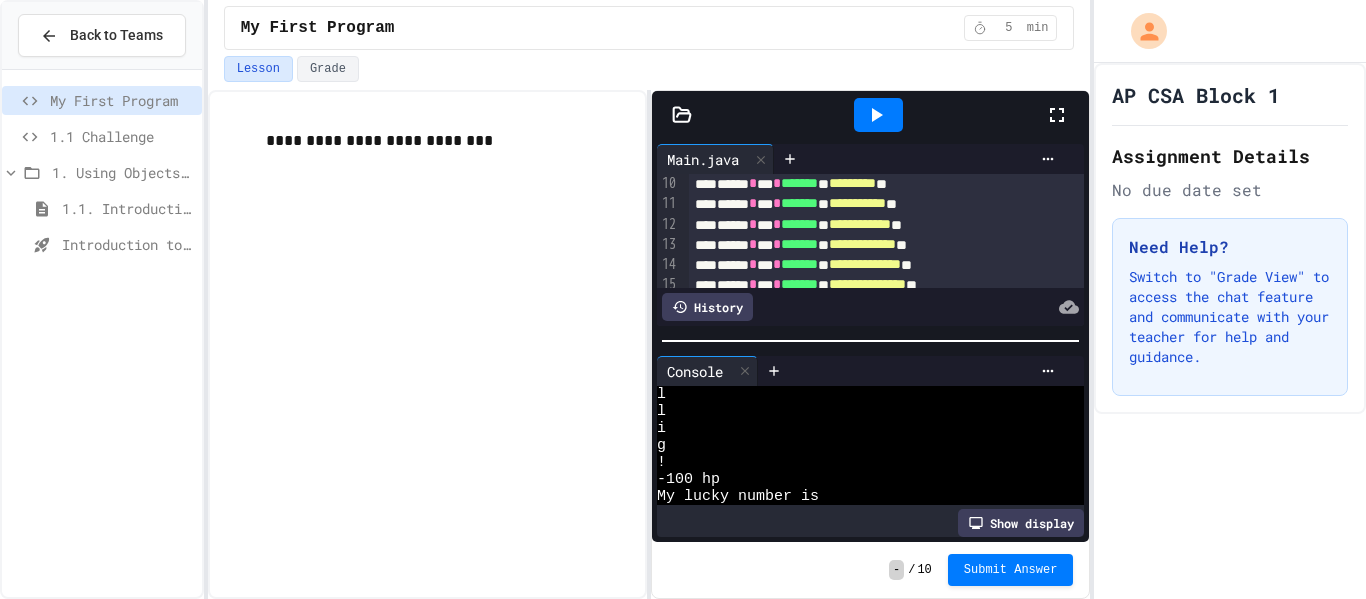 scroll, scrollTop: 221, scrollLeft: 0, axis: vertical 